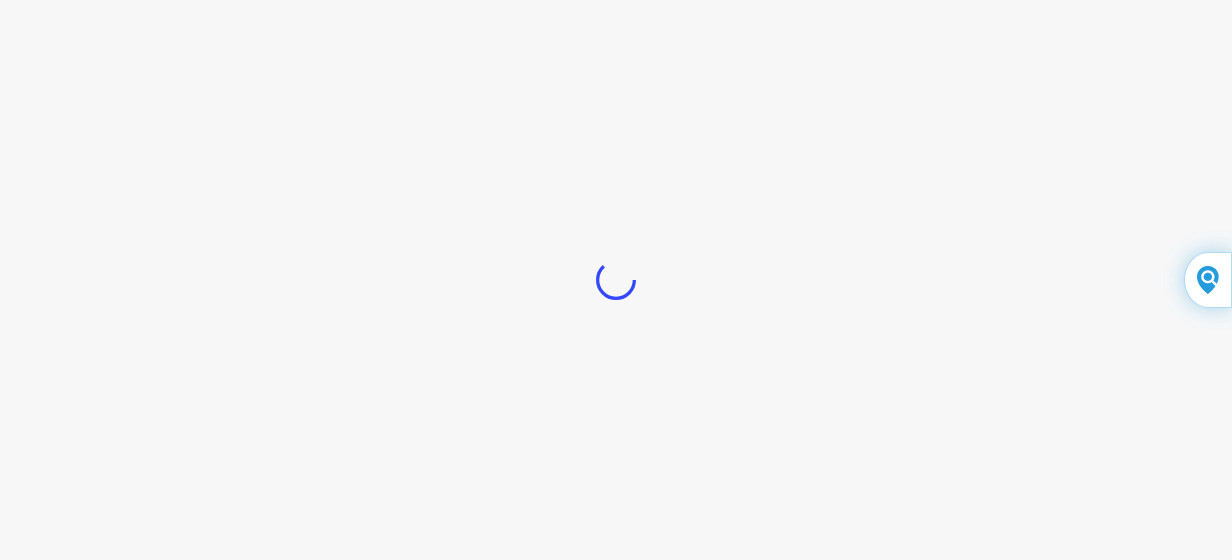 scroll, scrollTop: 0, scrollLeft: 0, axis: both 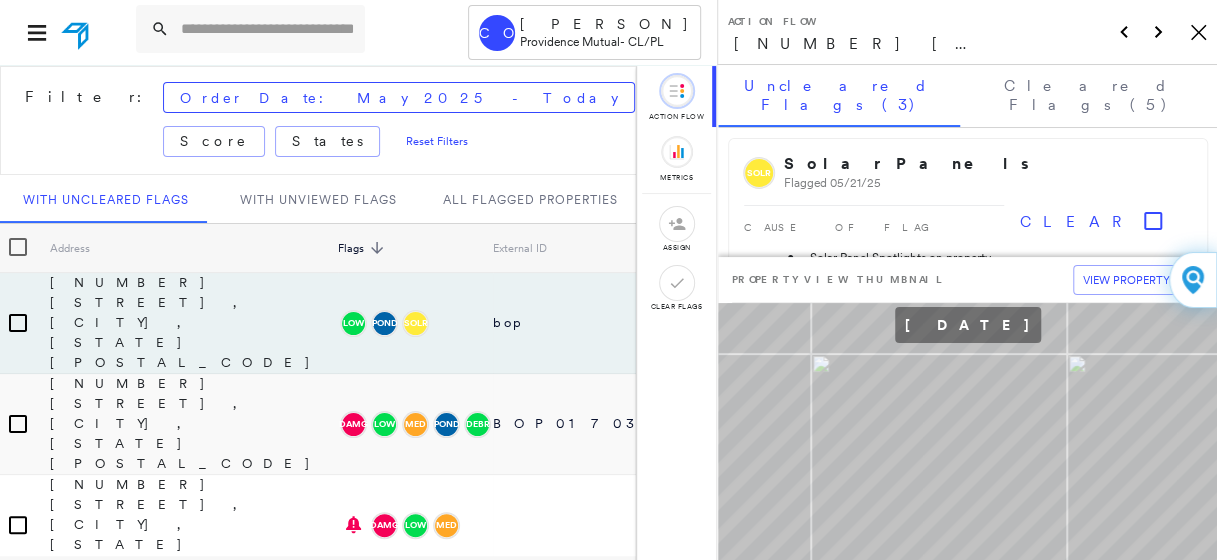 click on "Icon_Closemodal" 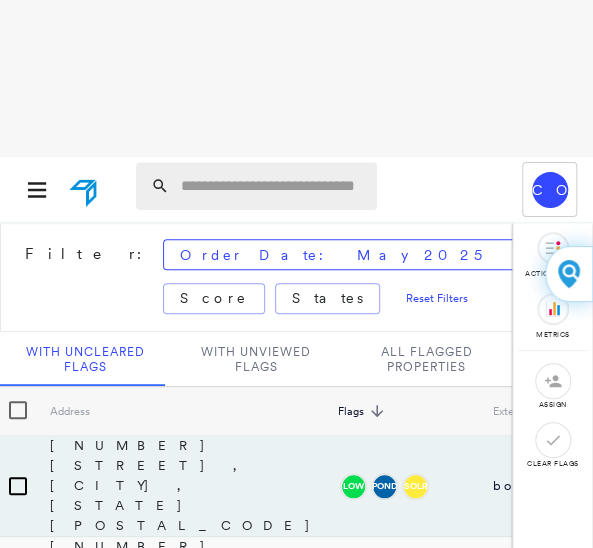 click at bounding box center [256, 186] 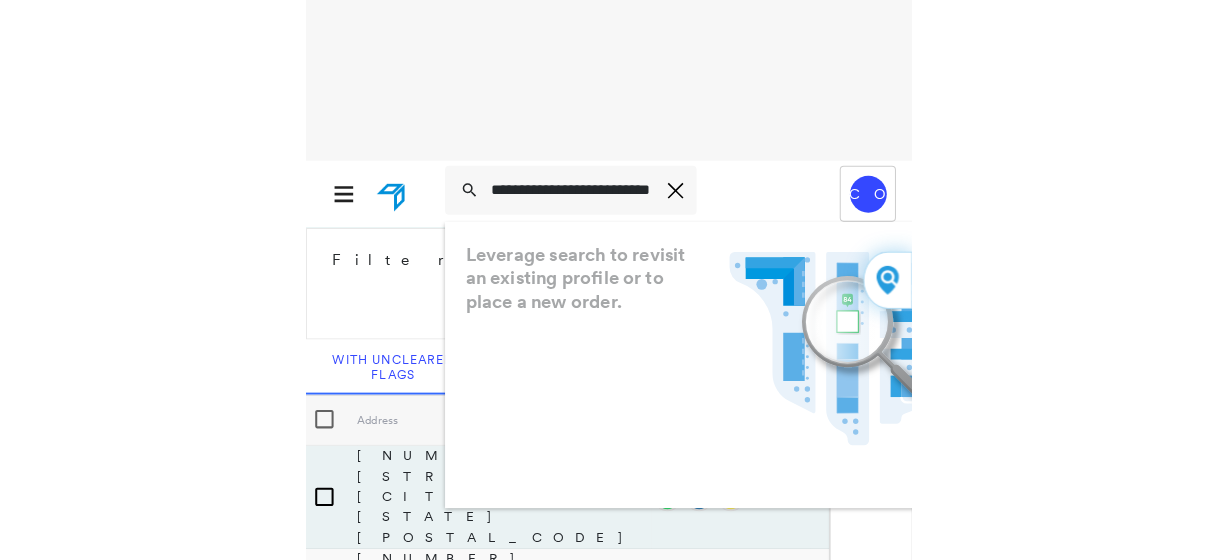 scroll, scrollTop: 0, scrollLeft: 5, axis: horizontal 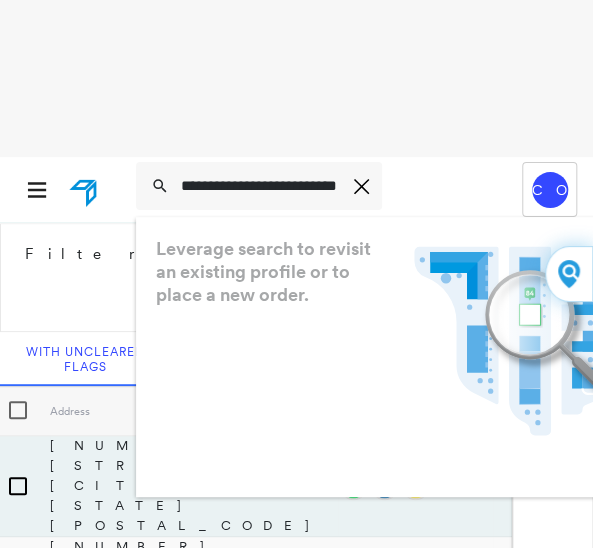 type on "**********" 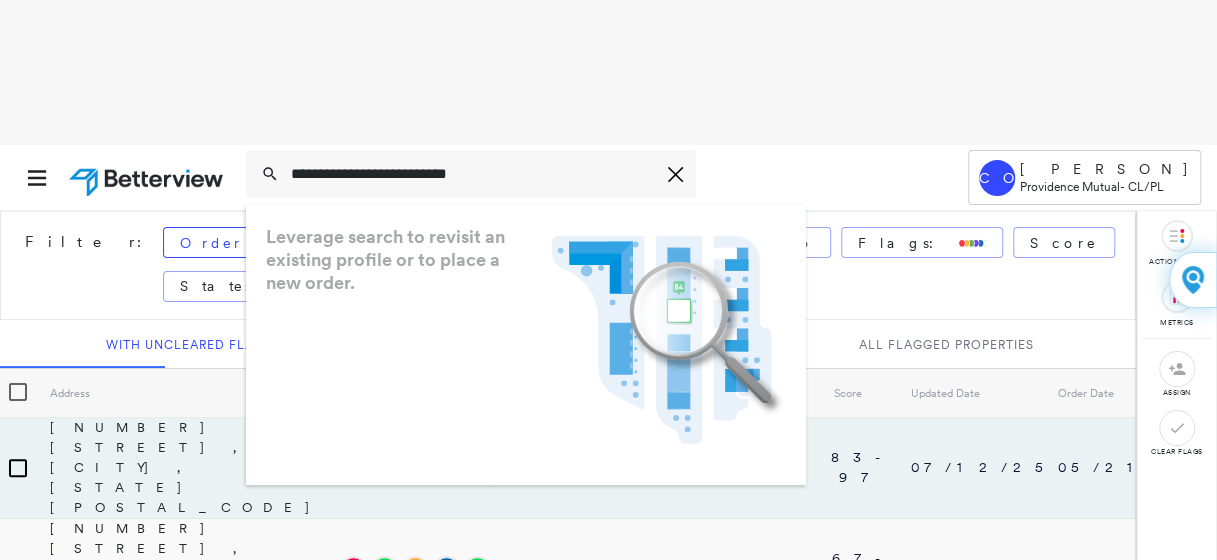 scroll, scrollTop: 0, scrollLeft: 0, axis: both 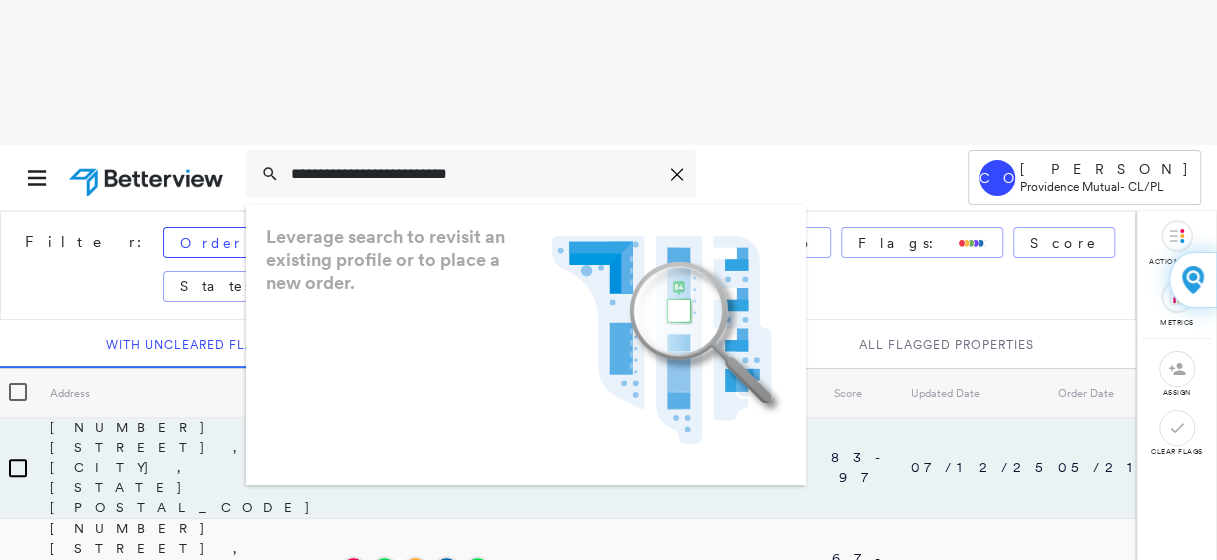drag, startPoint x: 458, startPoint y: 174, endPoint x: 203, endPoint y: 173, distance: 255.00197 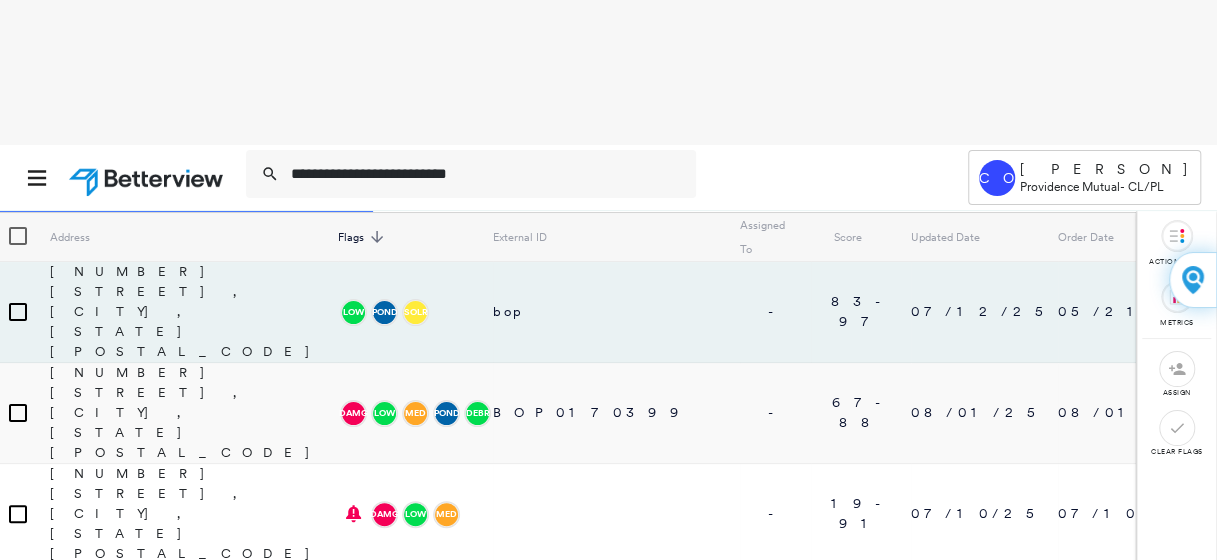 scroll, scrollTop: 0, scrollLeft: 0, axis: both 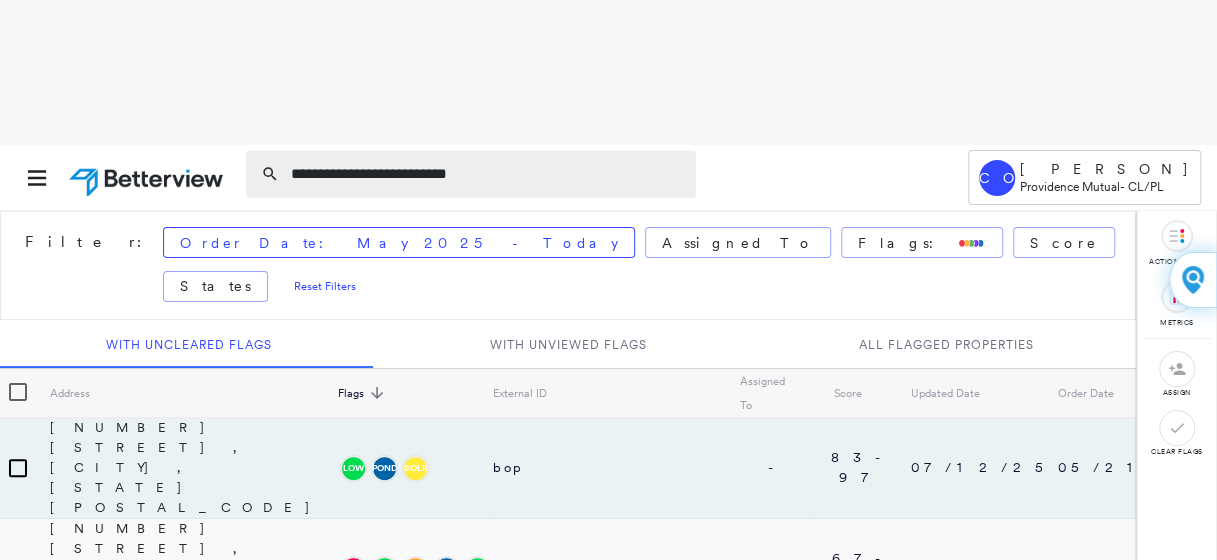 click on "**********" at bounding box center (487, 174) 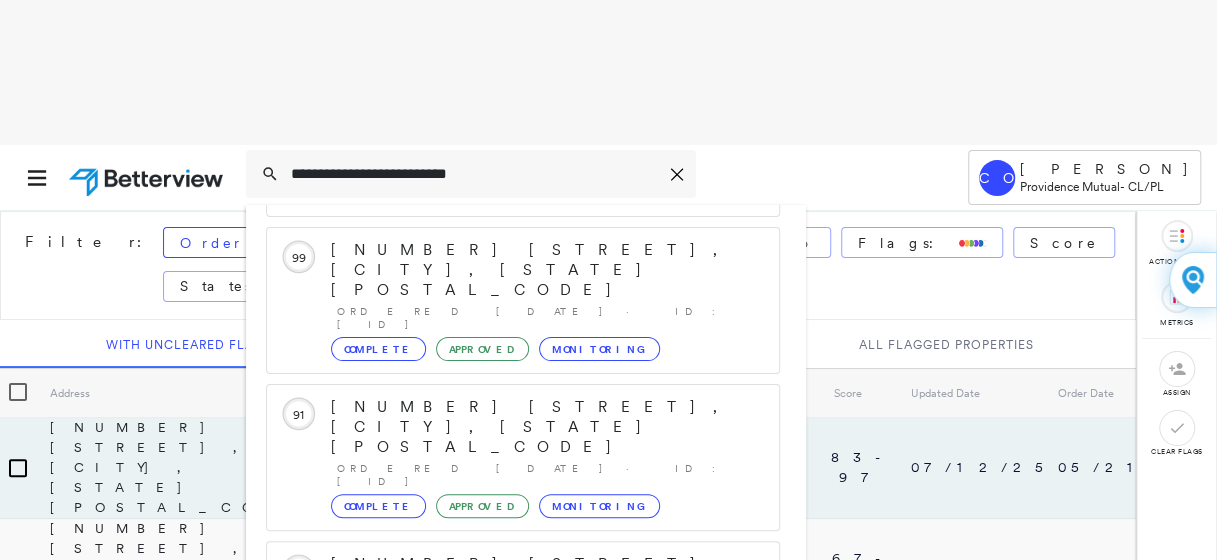 scroll, scrollTop: 410, scrollLeft: 0, axis: vertical 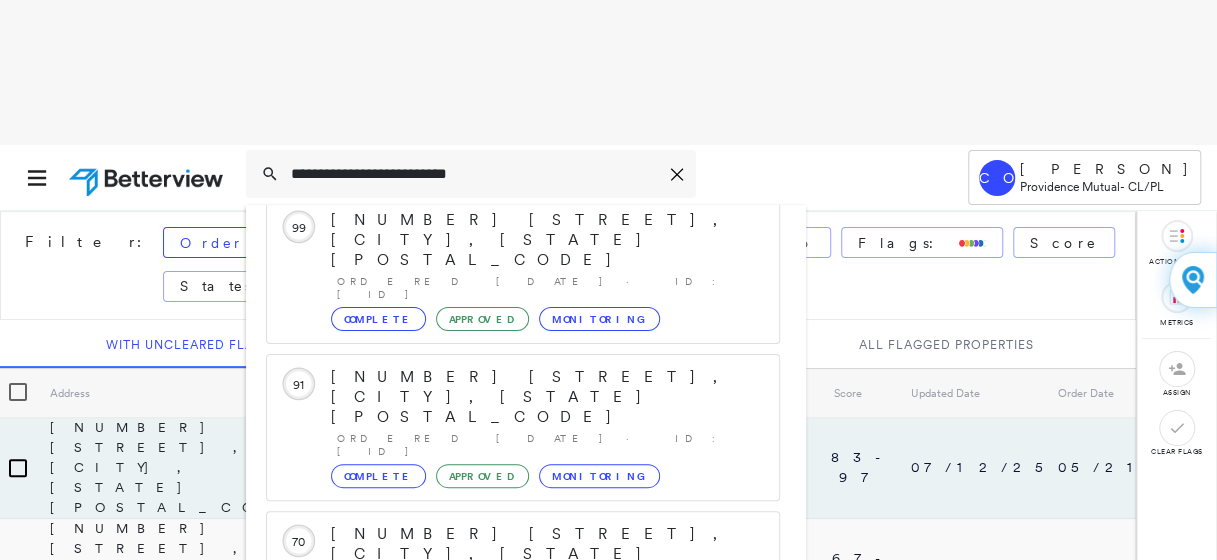 type on "**********" 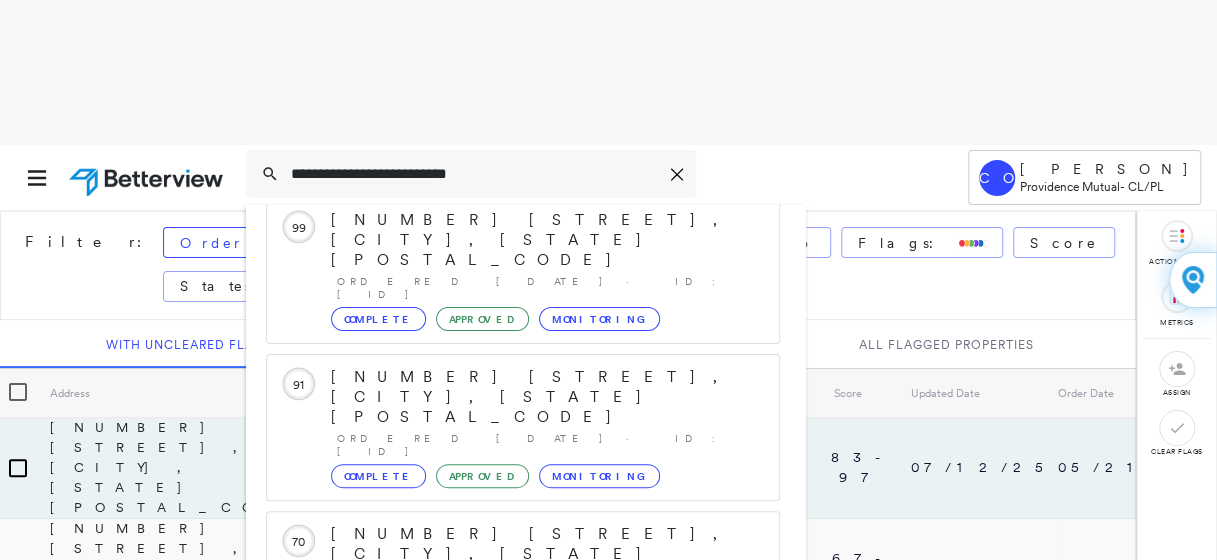 click on "Show  5  more existing properties" at bounding box center (524, 701) 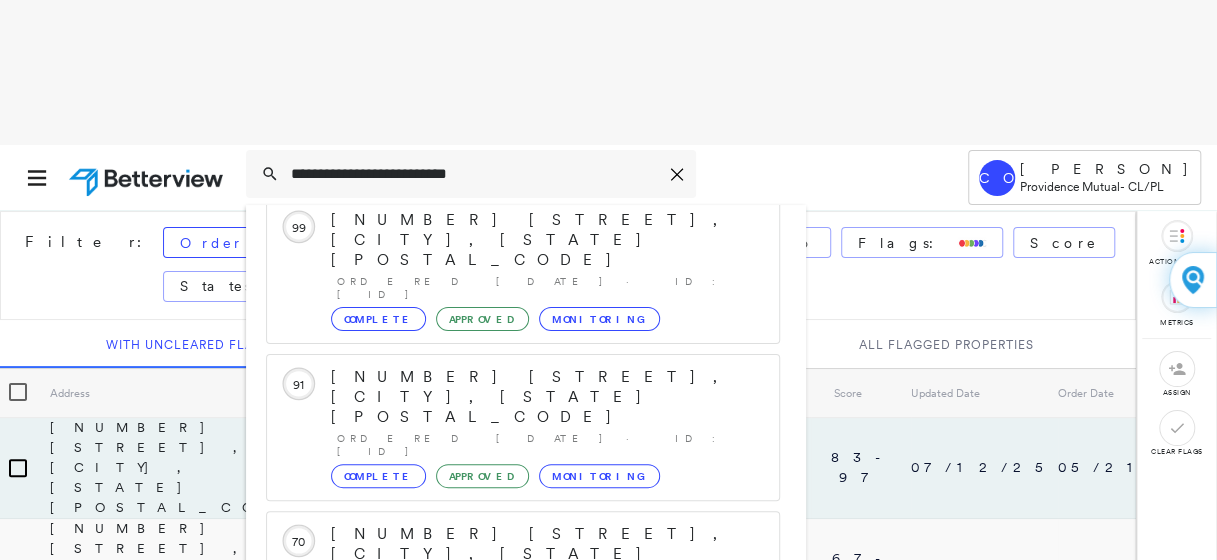 scroll, scrollTop: 144, scrollLeft: 0, axis: vertical 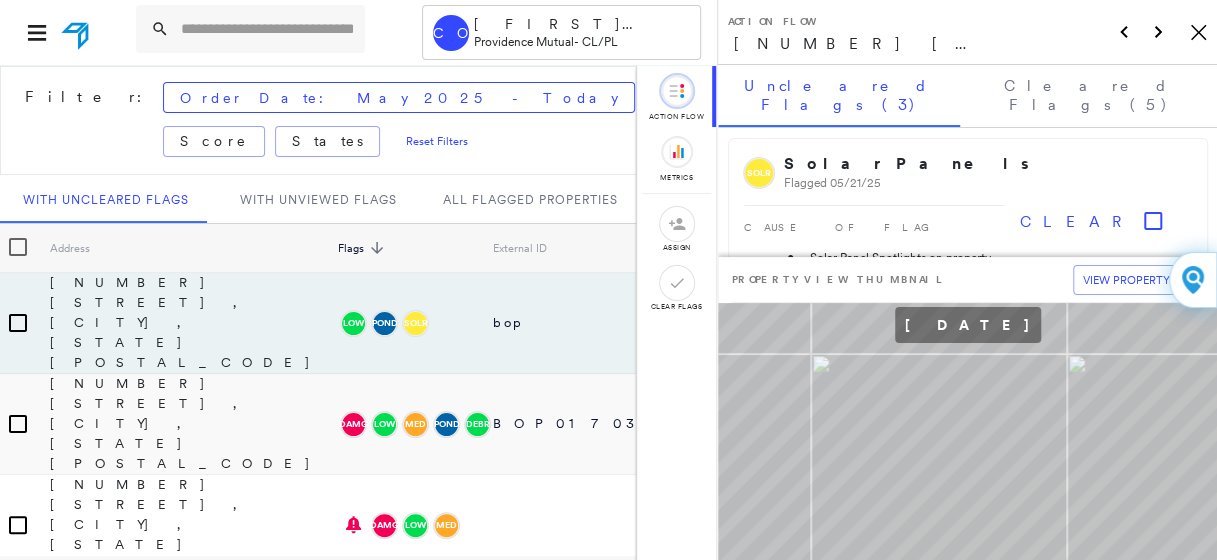 click on "Icon_Closemodal" 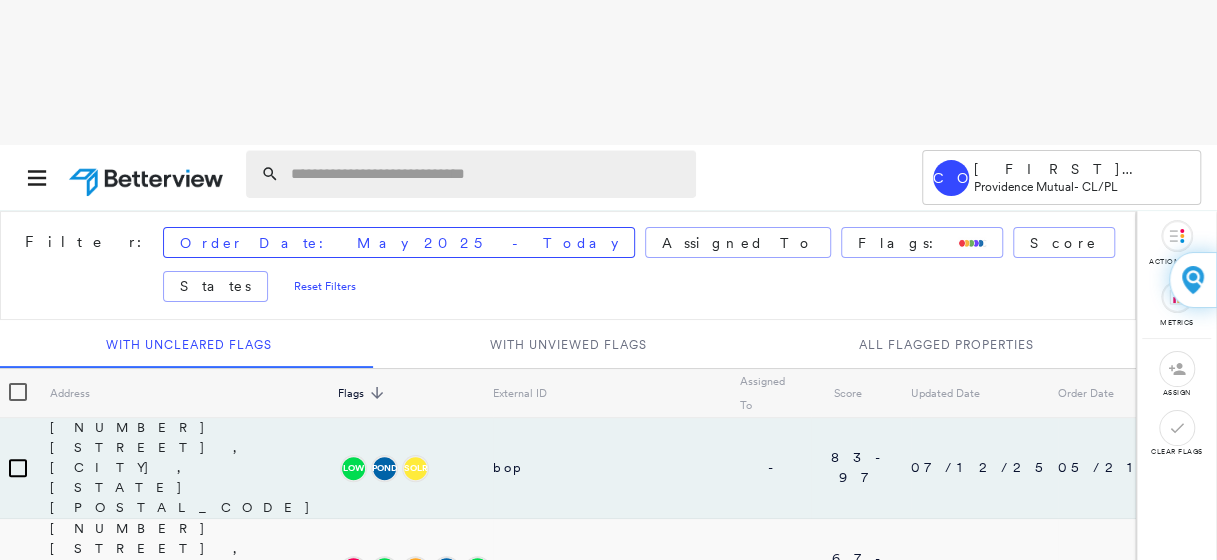 click at bounding box center (487, 174) 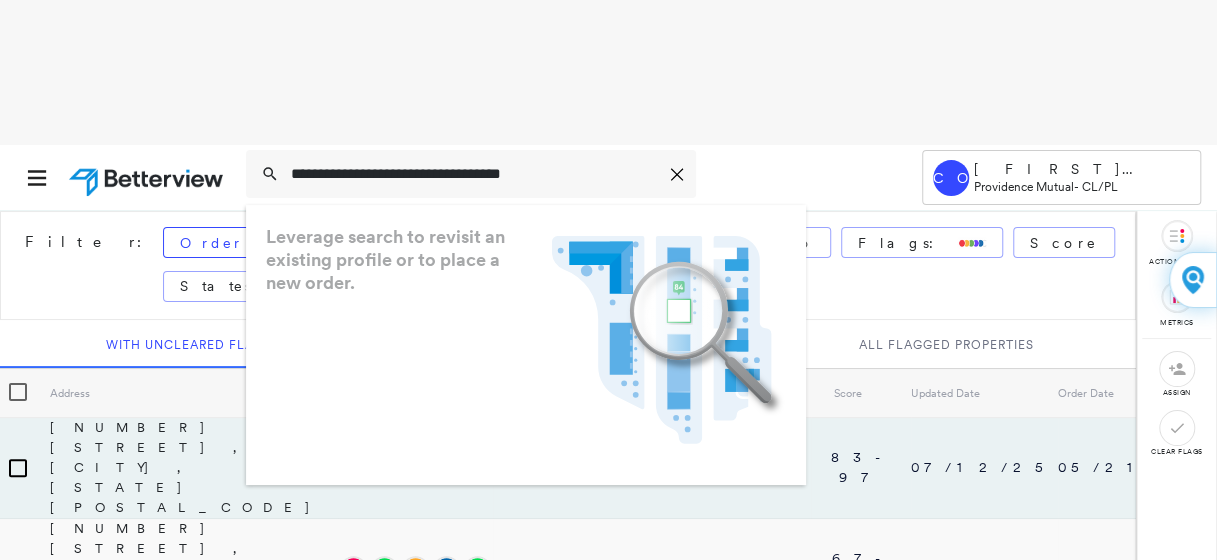 type on "**********" 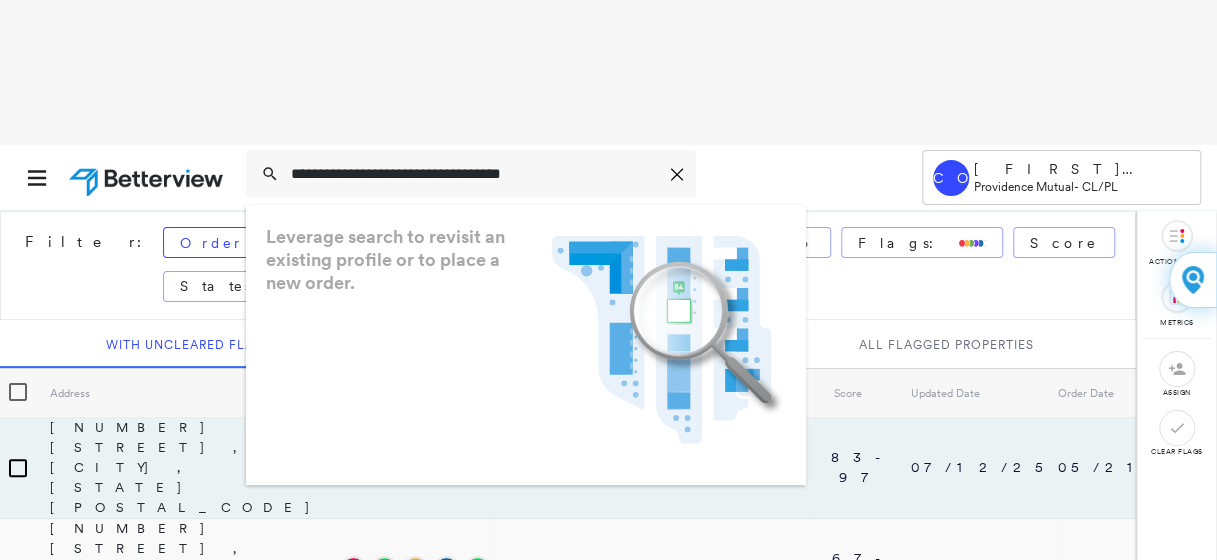 click on "Leverage search to revisit an existing profile or to place a new order." at bounding box center (394, 259) 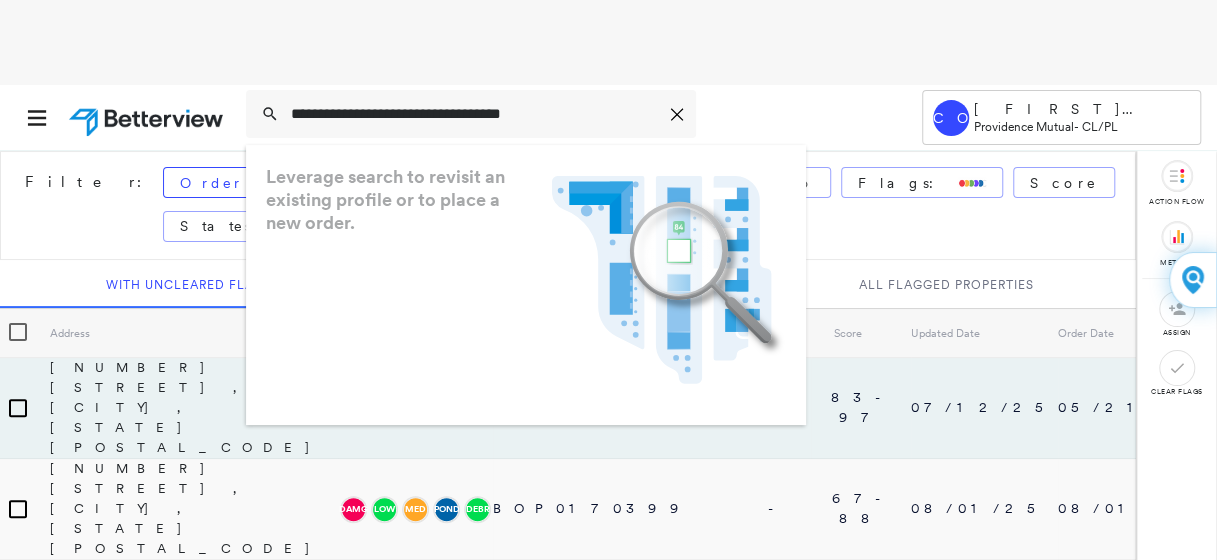 scroll, scrollTop: 0, scrollLeft: 0, axis: both 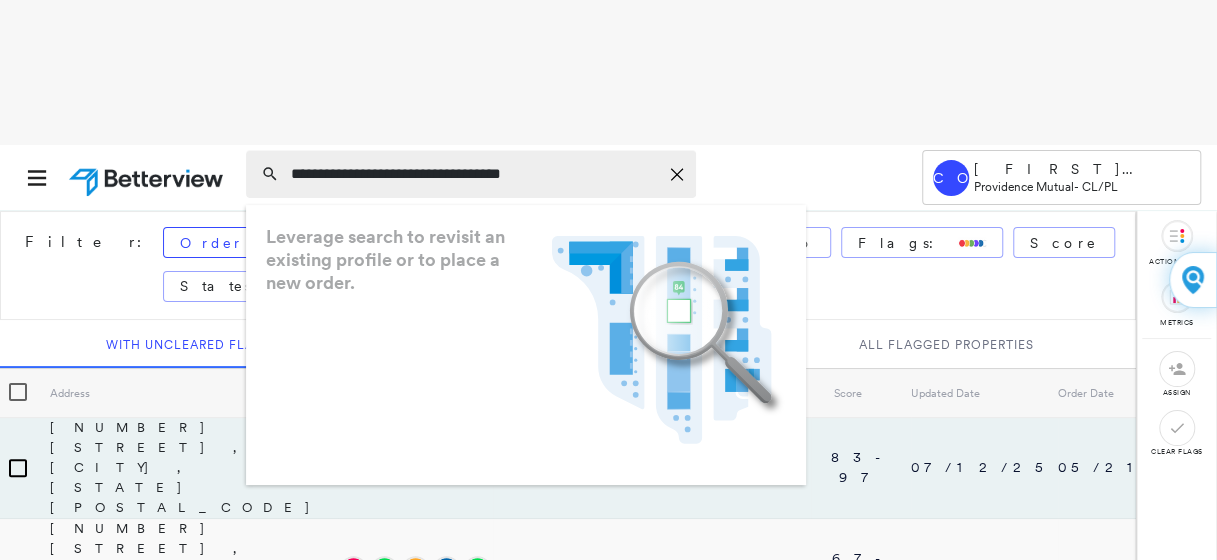 click on "**********" at bounding box center (474, 174) 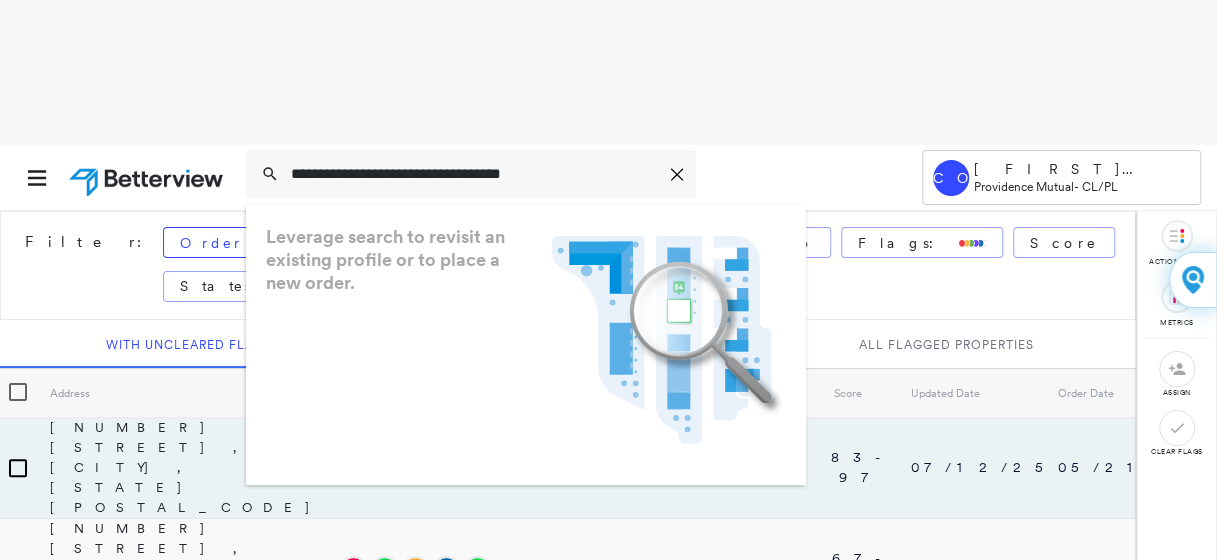 click on "**********" at bounding box center (608, 353) 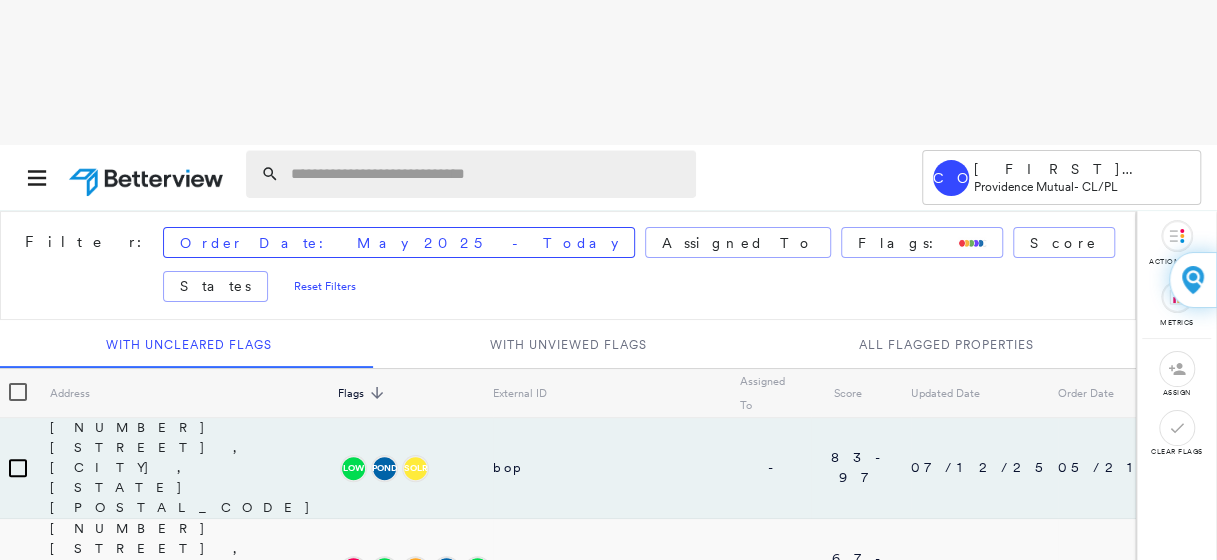 click at bounding box center (487, 174) 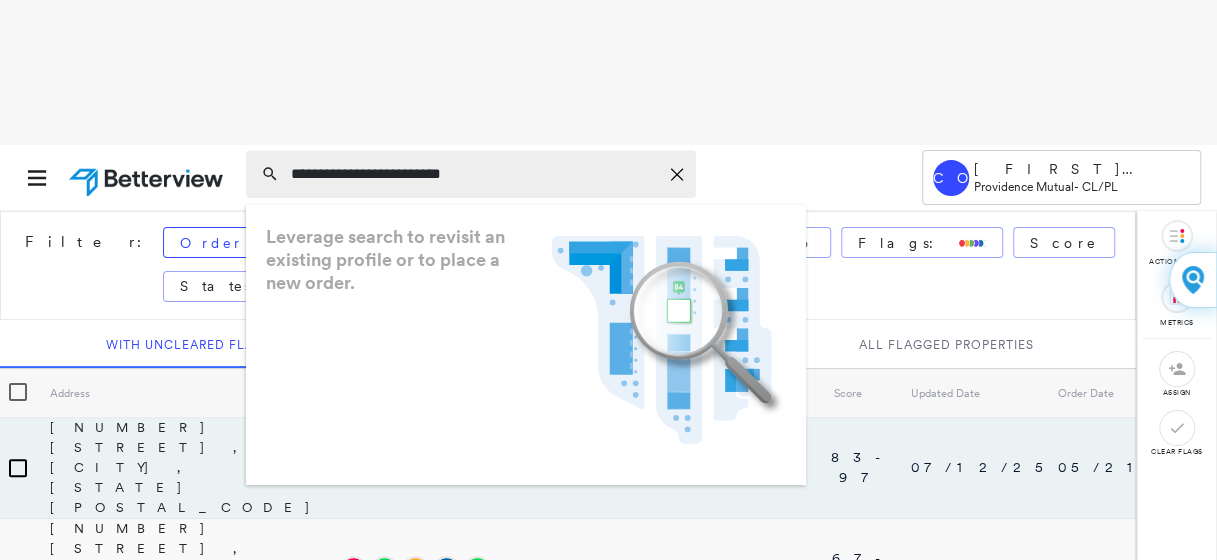 type on "**********" 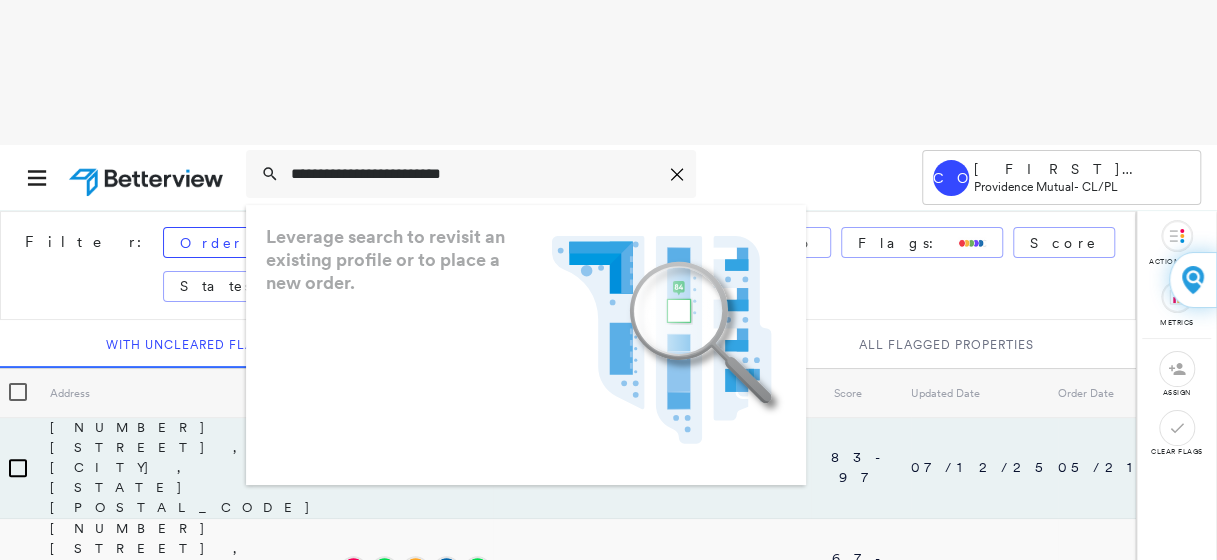 click on "Leverage search to revisit an existing profile or to place a new order." at bounding box center (394, 259) 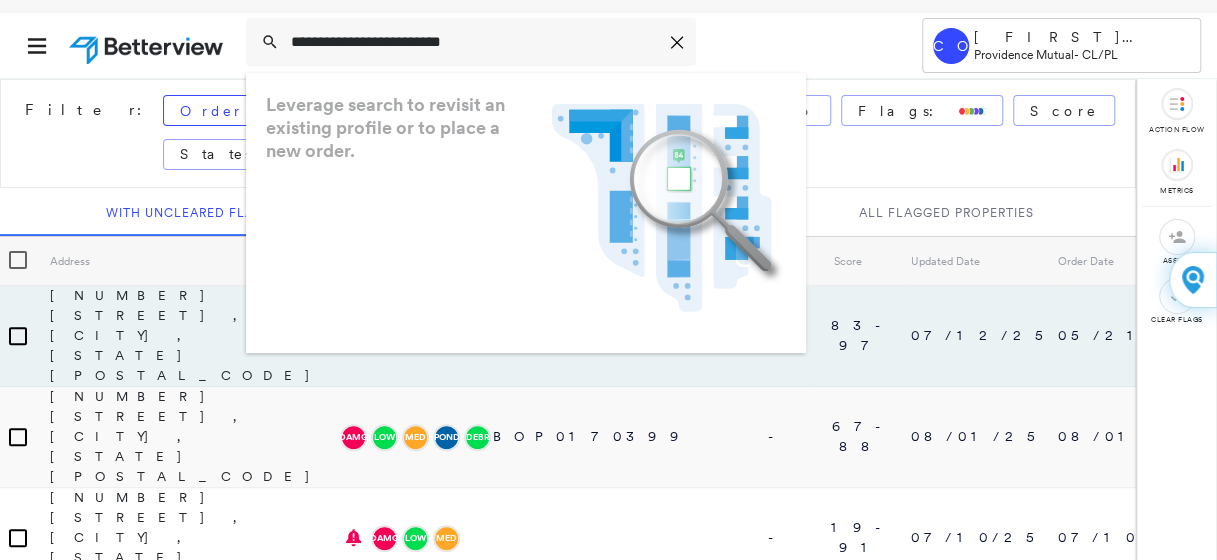scroll, scrollTop: 146, scrollLeft: 0, axis: vertical 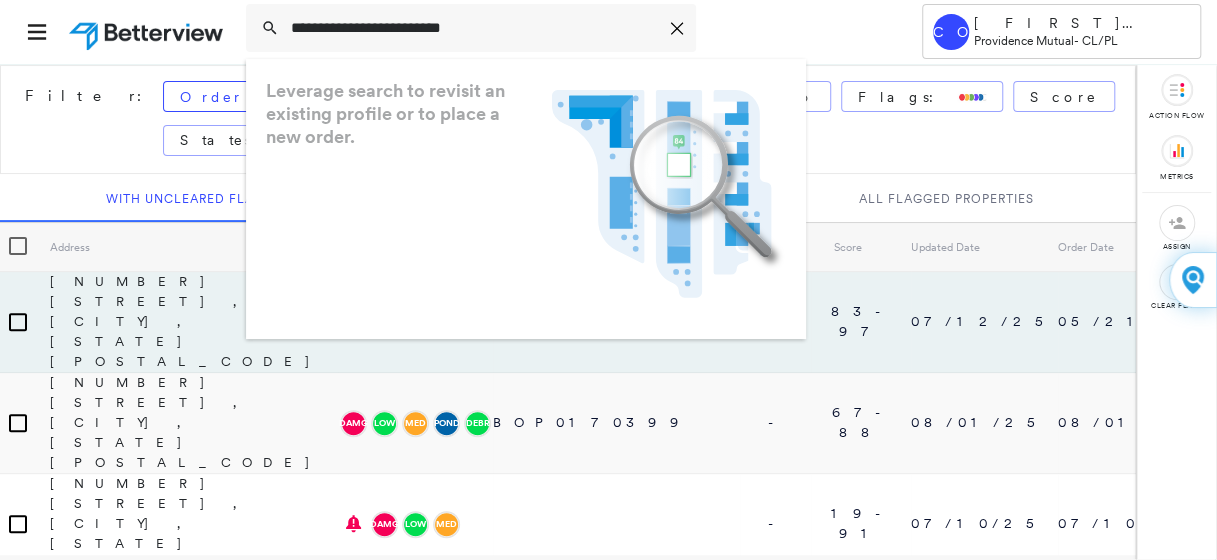 click at bounding box center (616, 726) 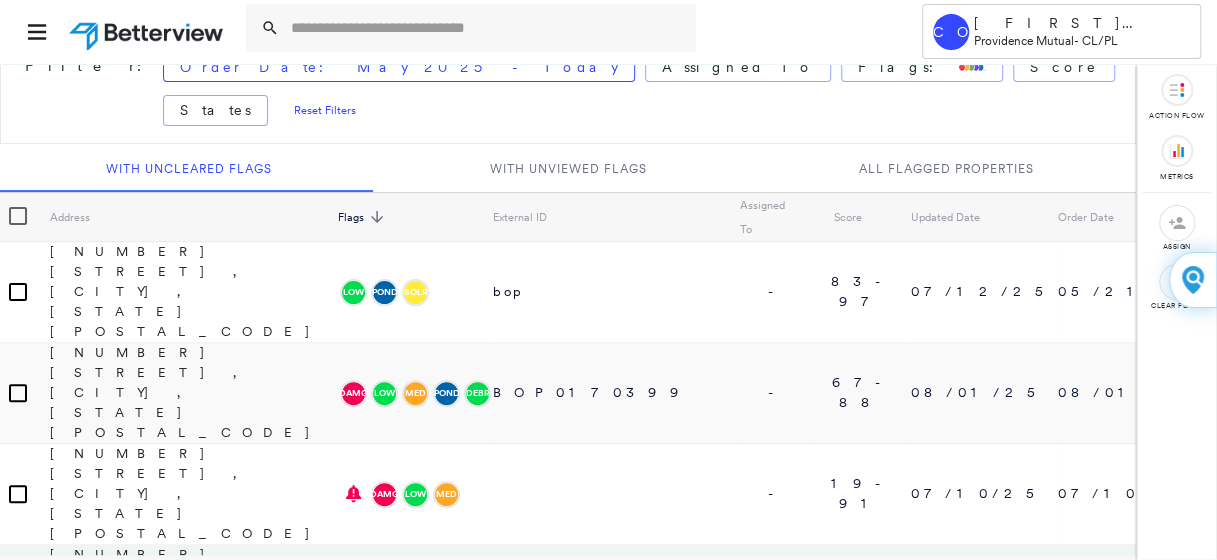 scroll, scrollTop: 0, scrollLeft: 0, axis: both 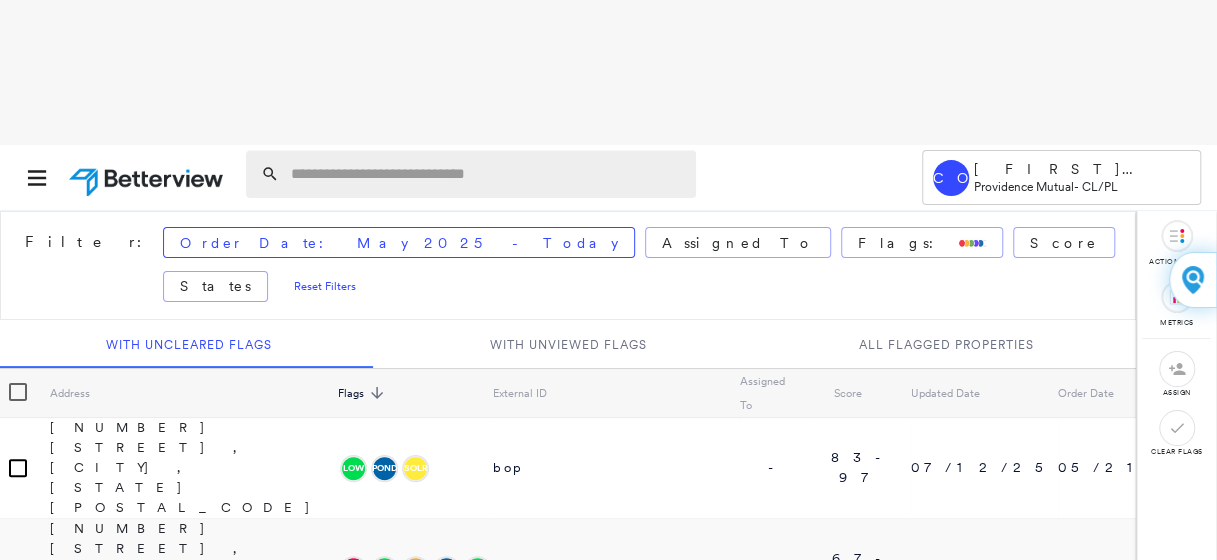 click at bounding box center [487, 174] 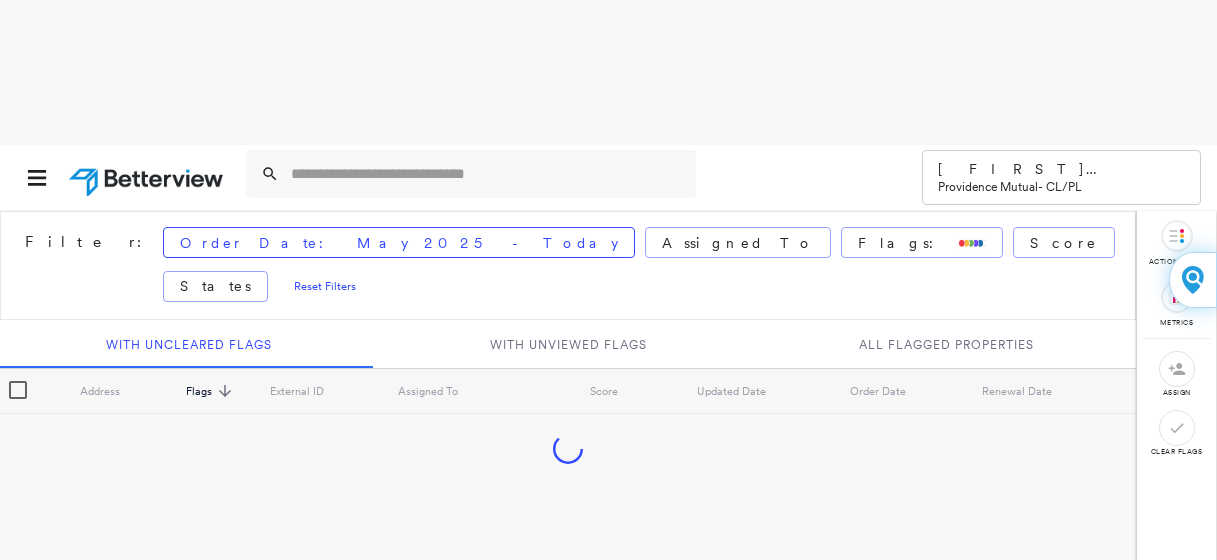 scroll, scrollTop: 0, scrollLeft: 0, axis: both 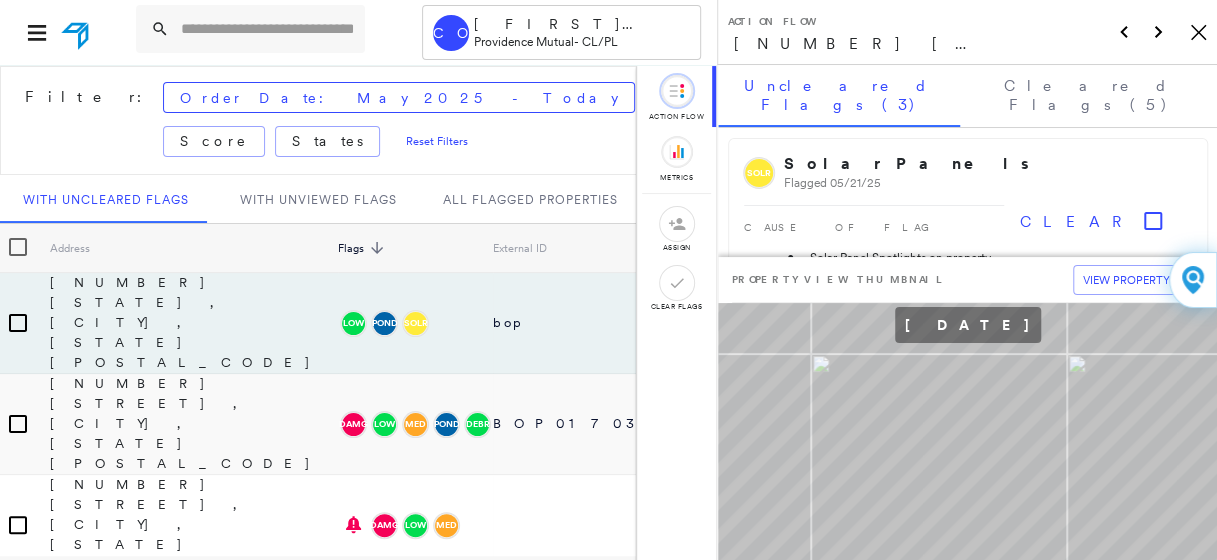 click on "Icon_Closemodal" 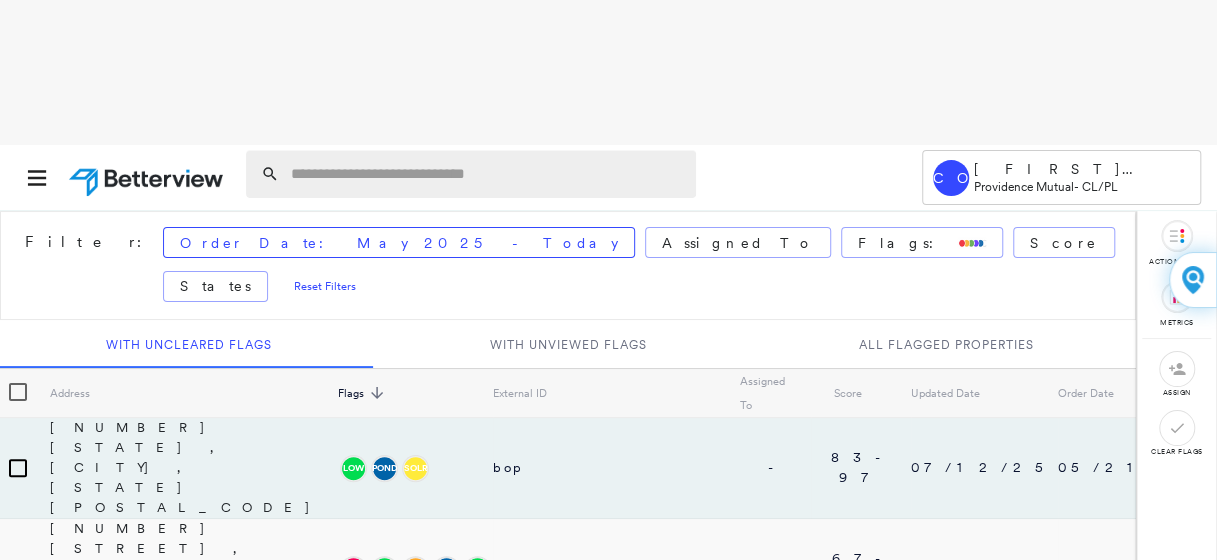 click at bounding box center (487, 174) 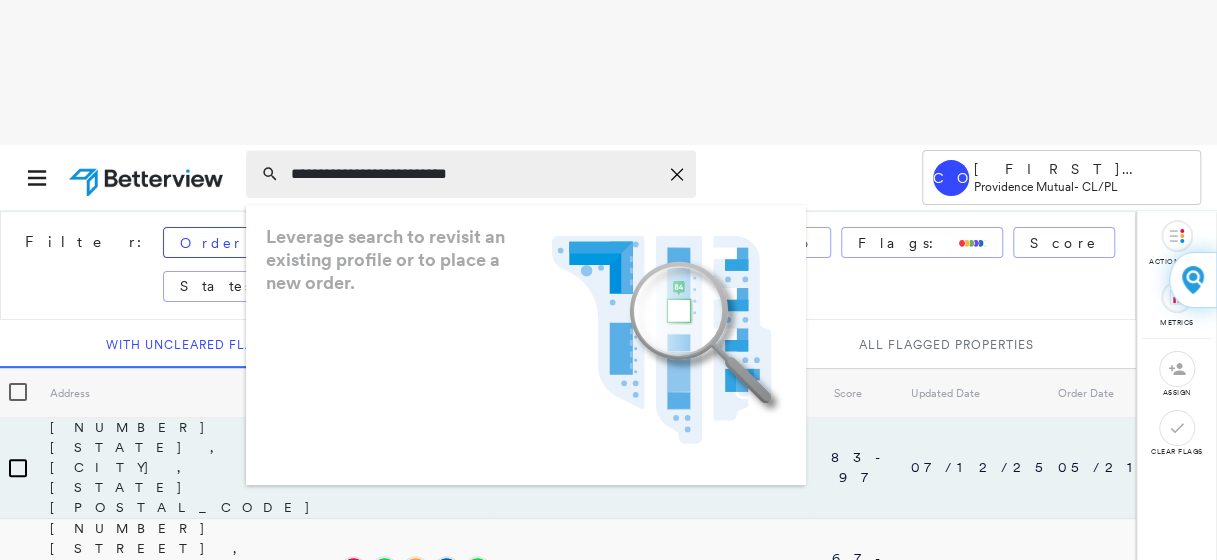 type on "**********" 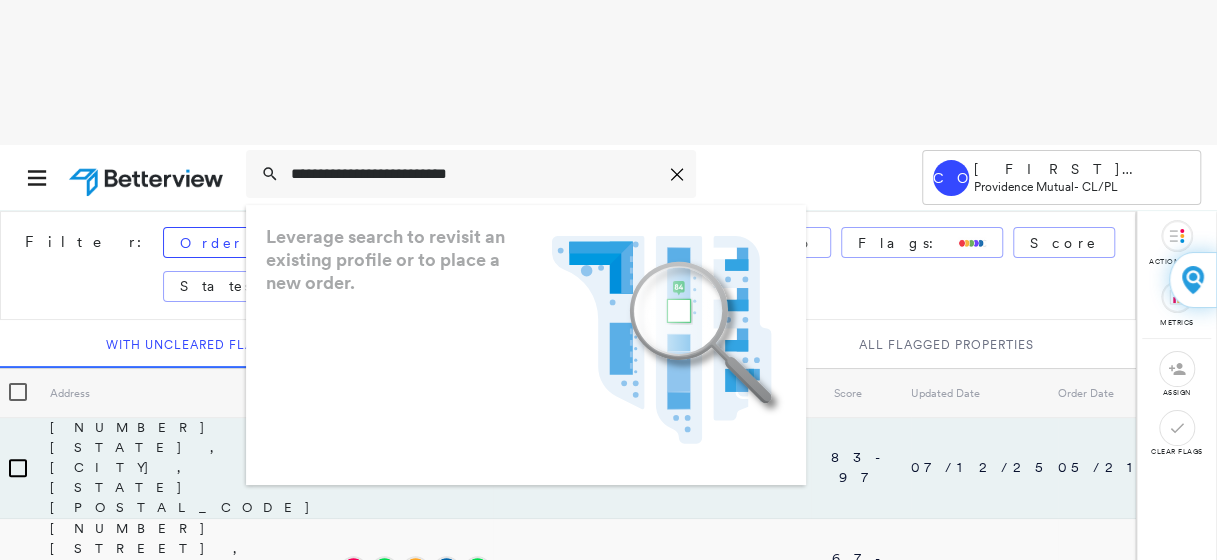 click on "Leverage search to revisit an existing profile or to place a new order. .landscape-no-results-icon_svg__cls-3{fill:#5bafe7}.landscape-no-results-icon_svg__cls-4{fill:#90c5ee}.landscape-no-results-icon_svg__cls-12{fill:#33a4e3}.landscape-no-results-icon_svg__cls-13{fill:#fff}.landscape-no-results-icon_svg__cls-15{opacity:.3;mix-blend-mode:multiply}.landscape-no-results-icon_svg__cls-17{fill:#00a74f}" at bounding box center [526, 345] 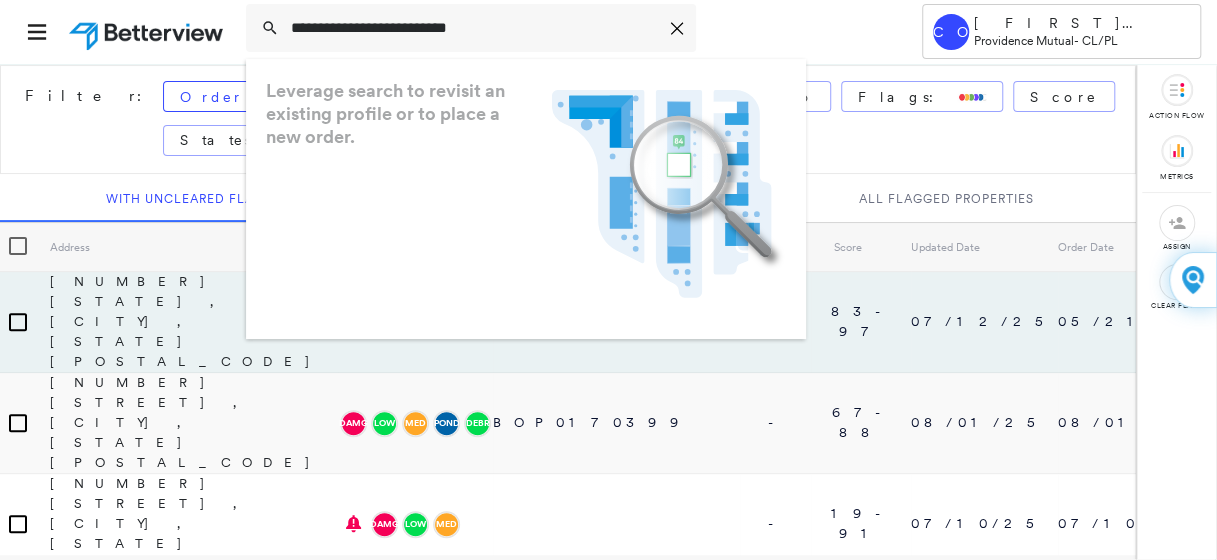 click at bounding box center (616, 726) 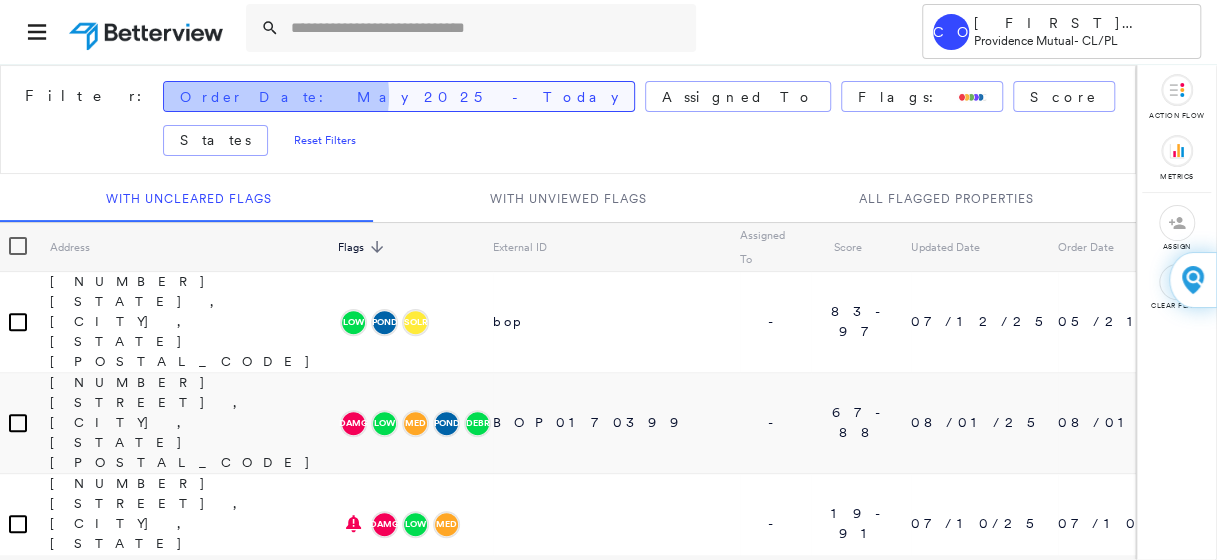 click on "Order Date: May 2025 - Today" at bounding box center [399, 97] 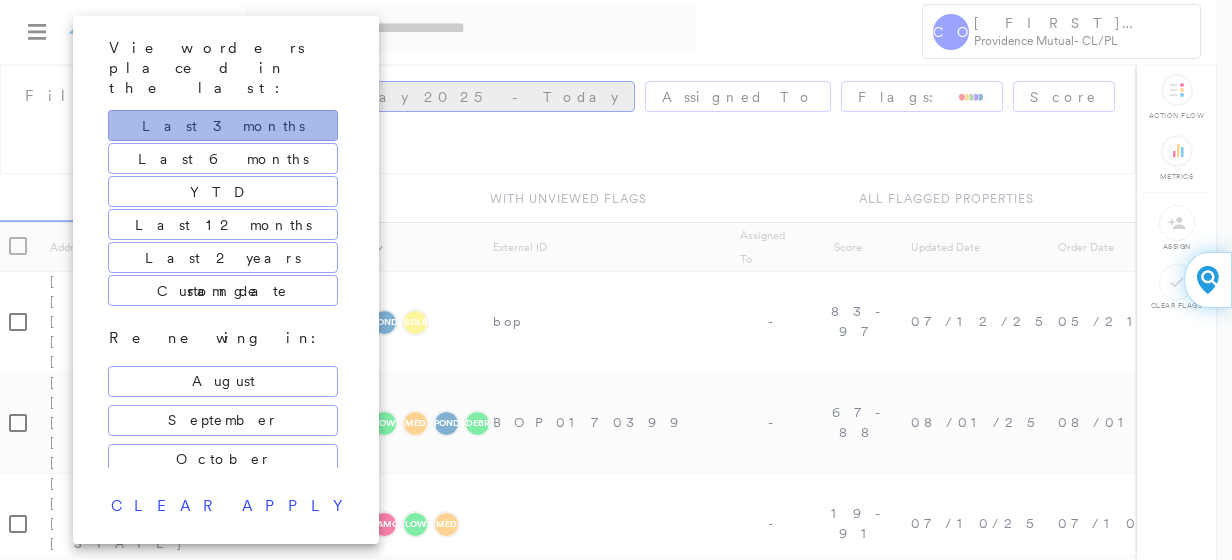 click on "Last 3 months" at bounding box center (223, 125) 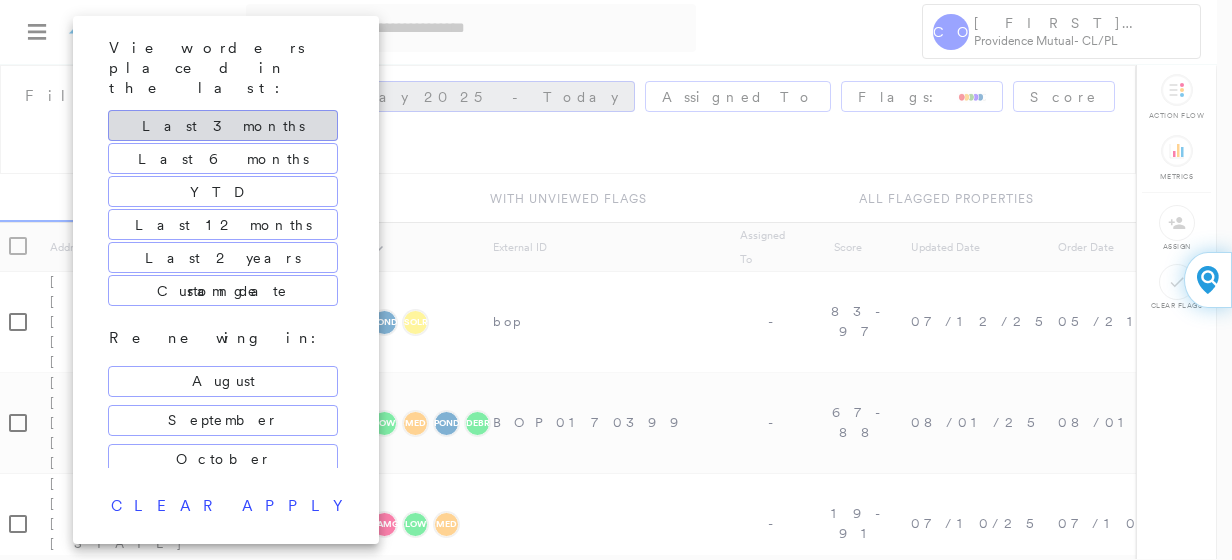 click at bounding box center (616, 280) 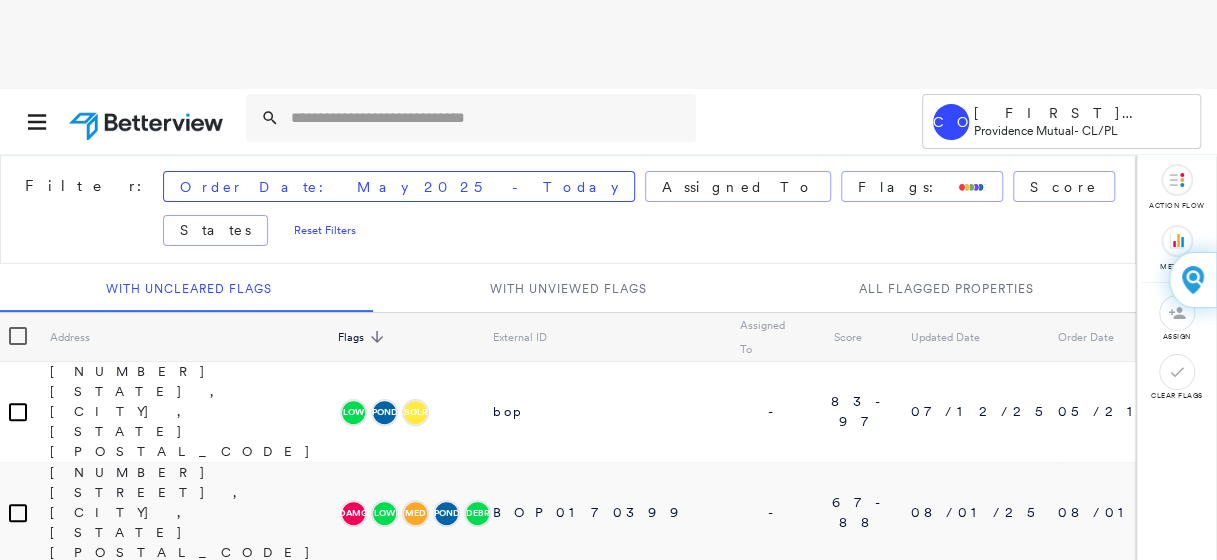 scroll, scrollTop: 0, scrollLeft: 0, axis: both 